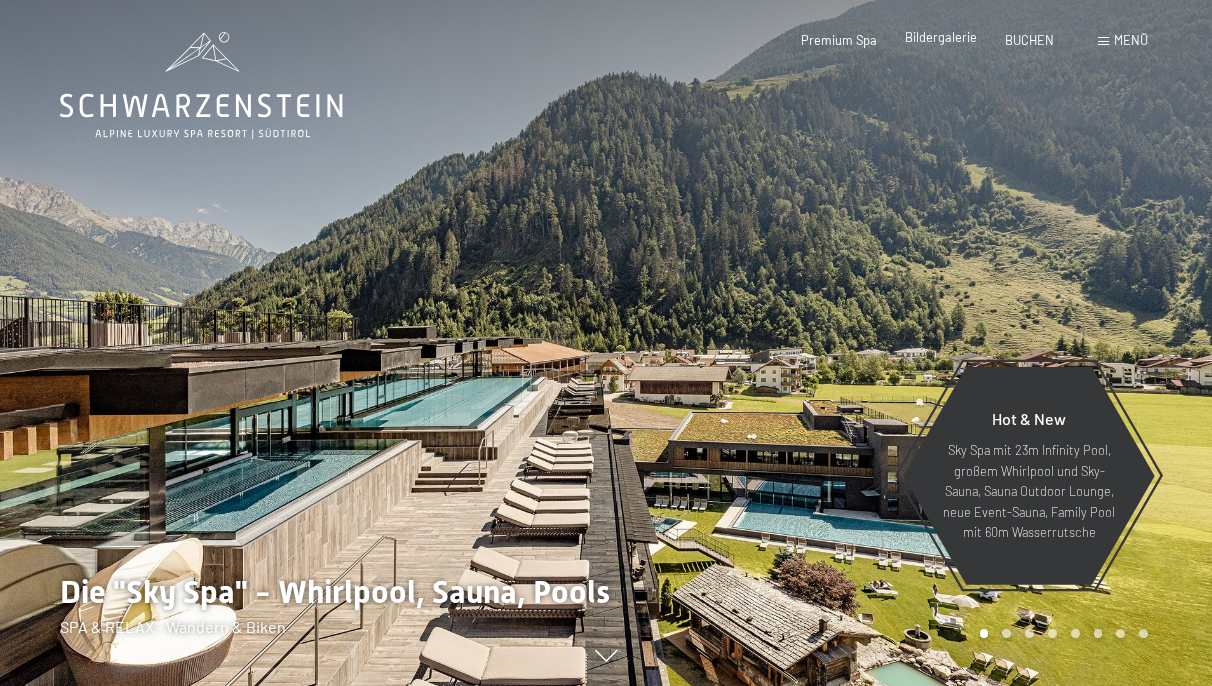 scroll, scrollTop: 0, scrollLeft: 0, axis: both 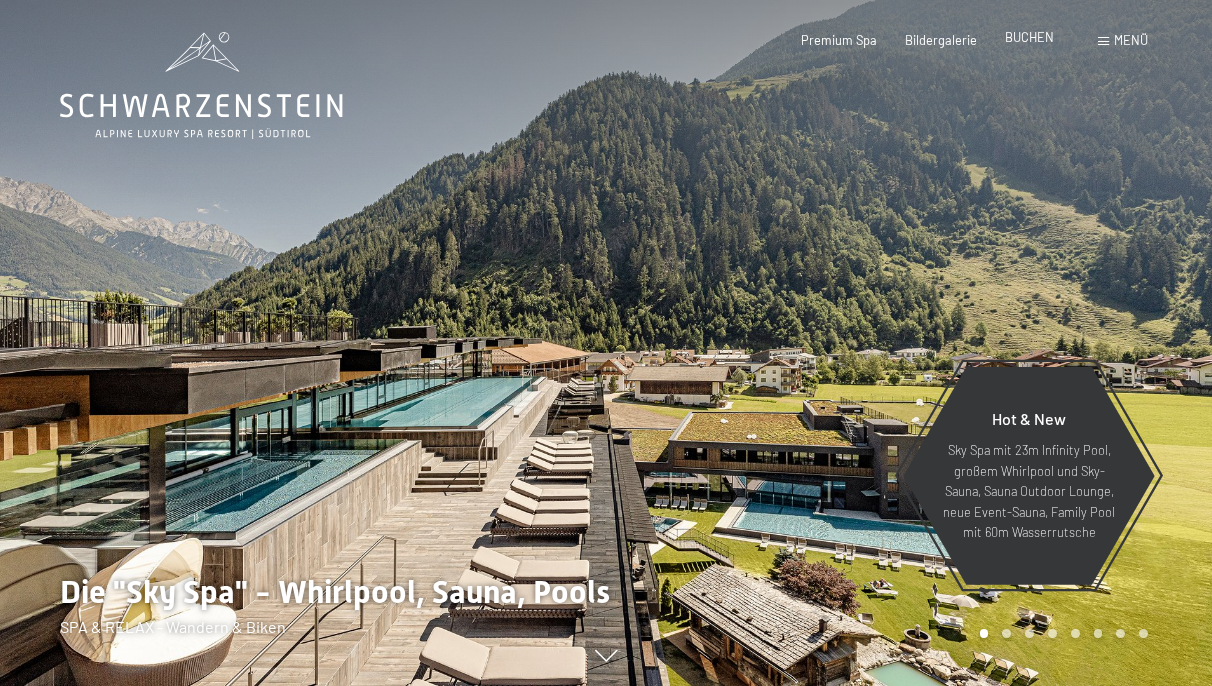 click on "BUCHEN" at bounding box center [1029, 37] 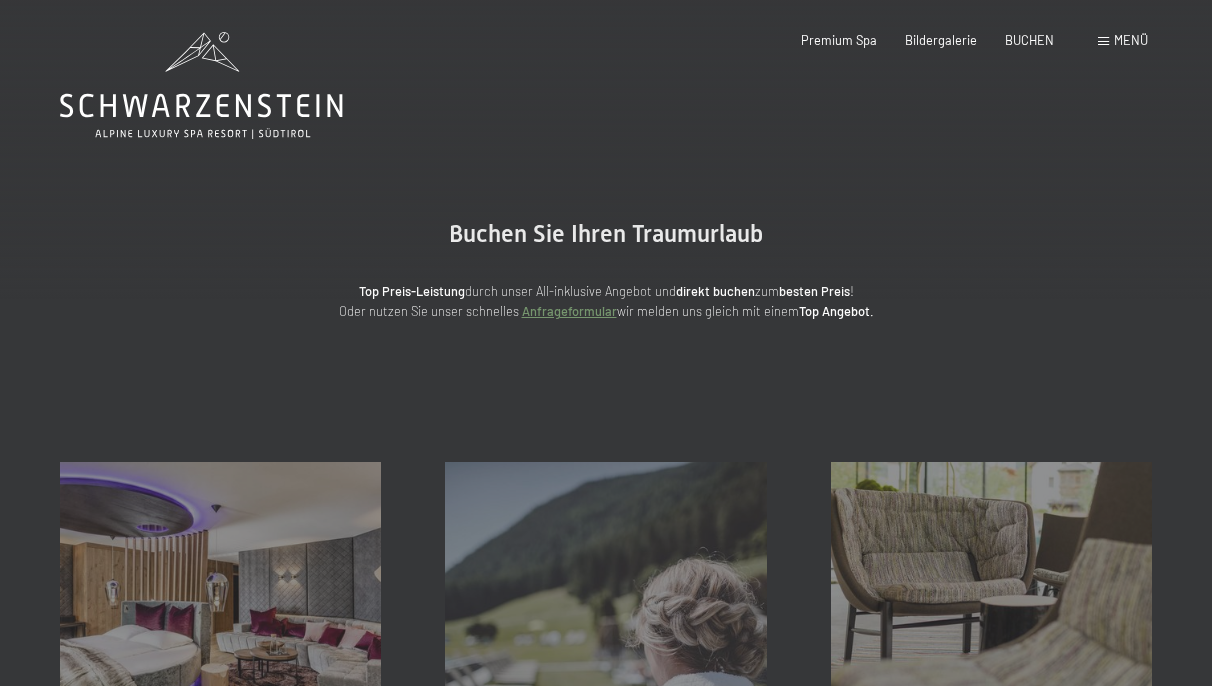 scroll, scrollTop: 0, scrollLeft: 0, axis: both 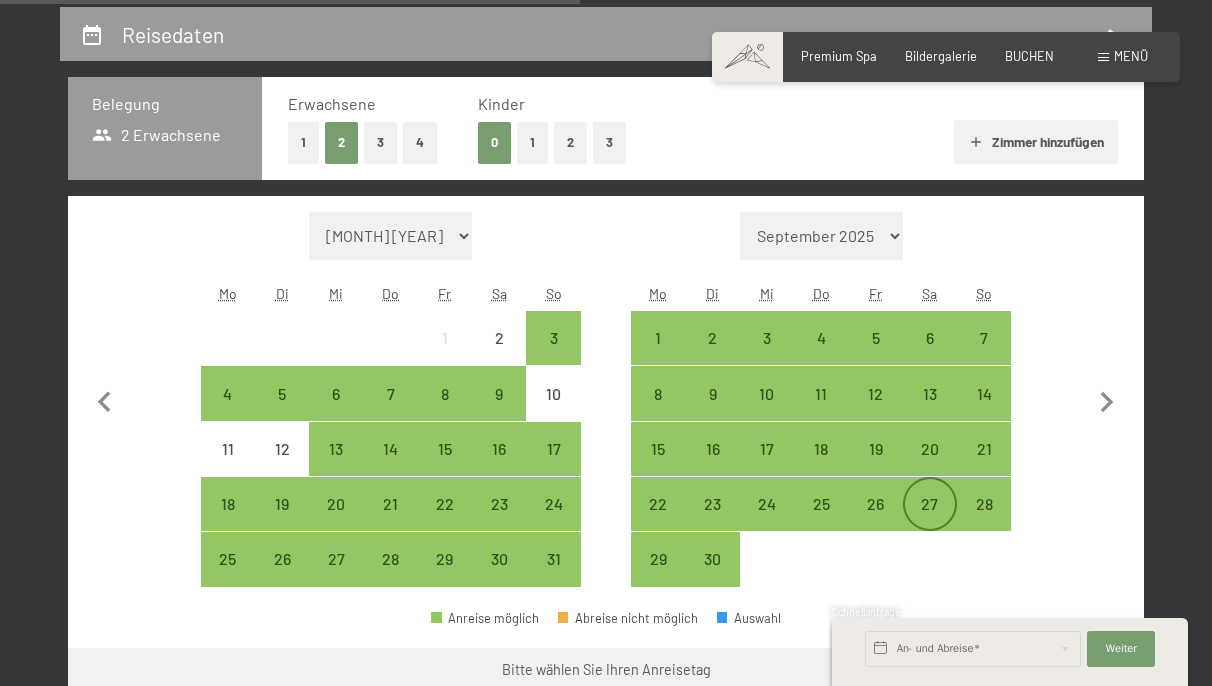 click on "27" at bounding box center (930, 521) 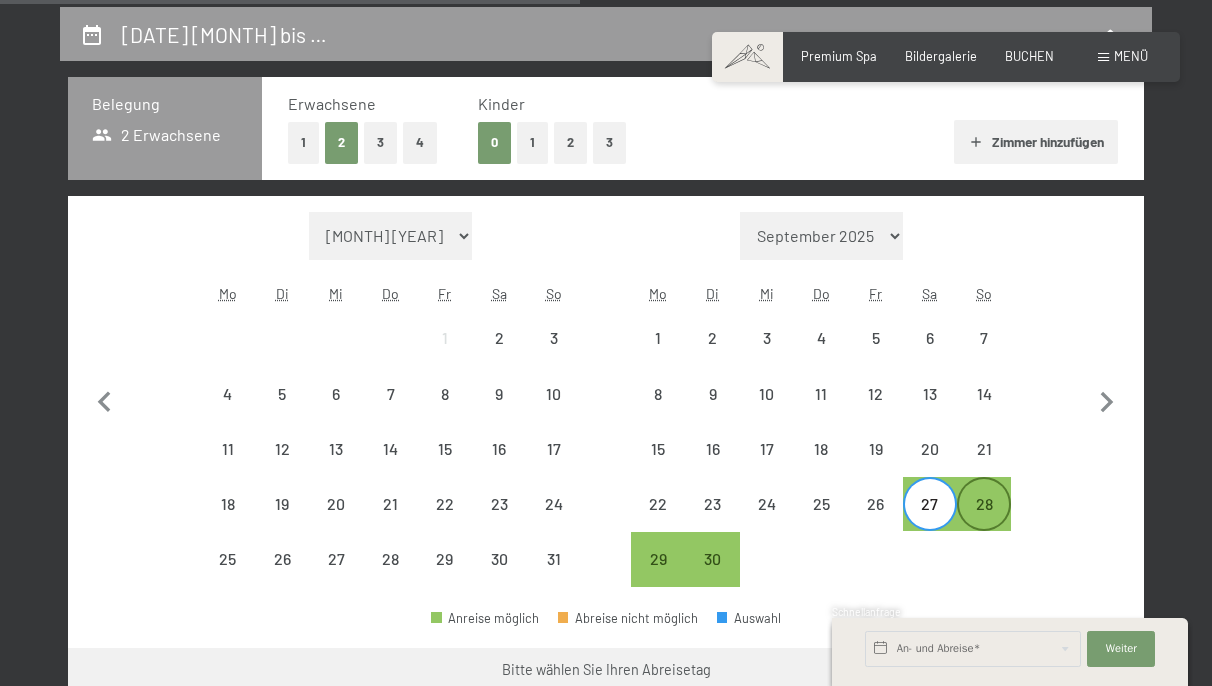 click on "28" at bounding box center [984, 521] 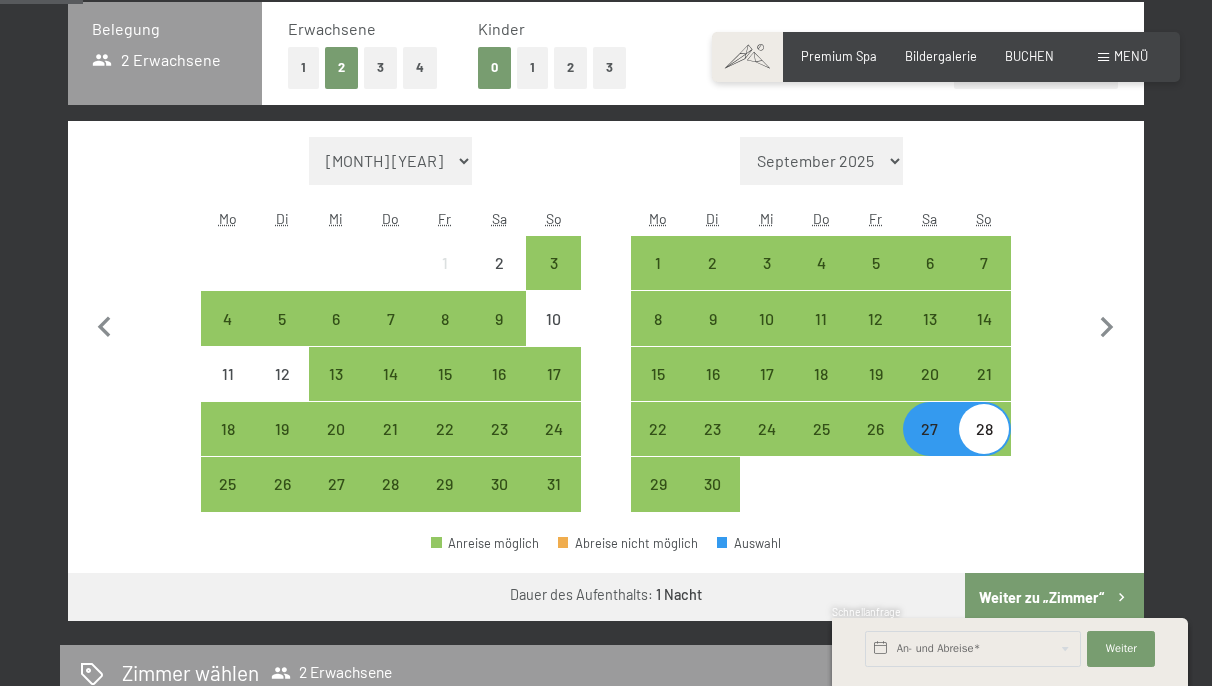 scroll, scrollTop: 675, scrollLeft: 0, axis: vertical 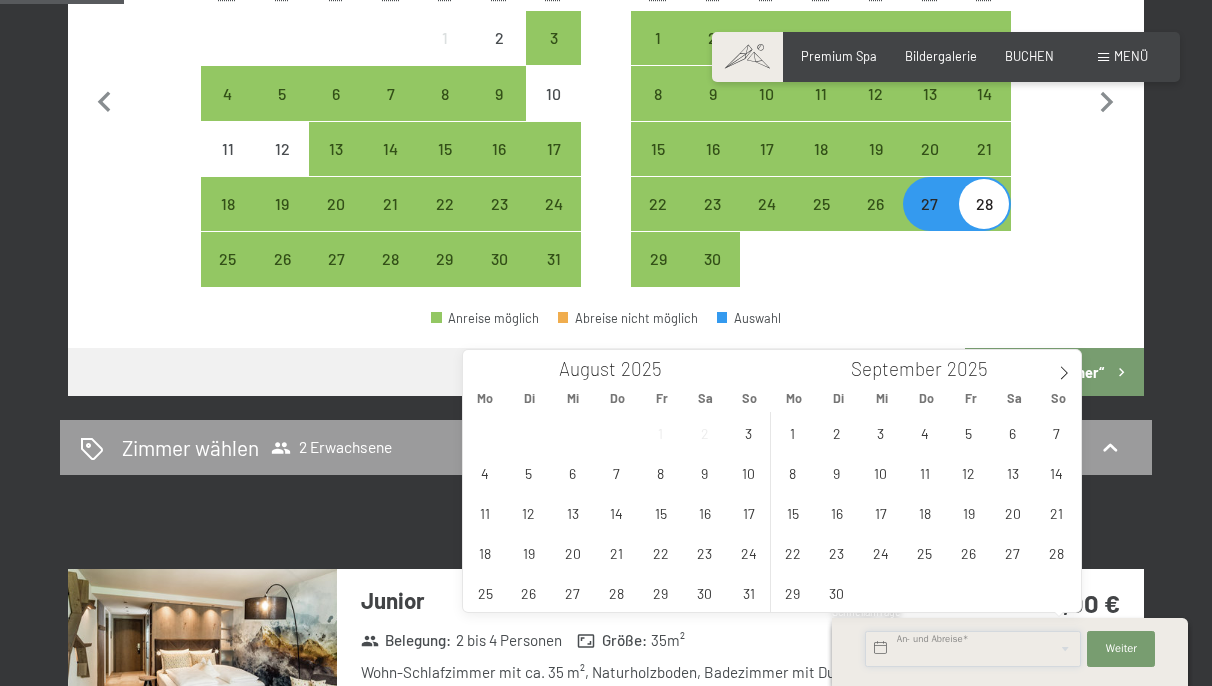 click at bounding box center (973, 649) 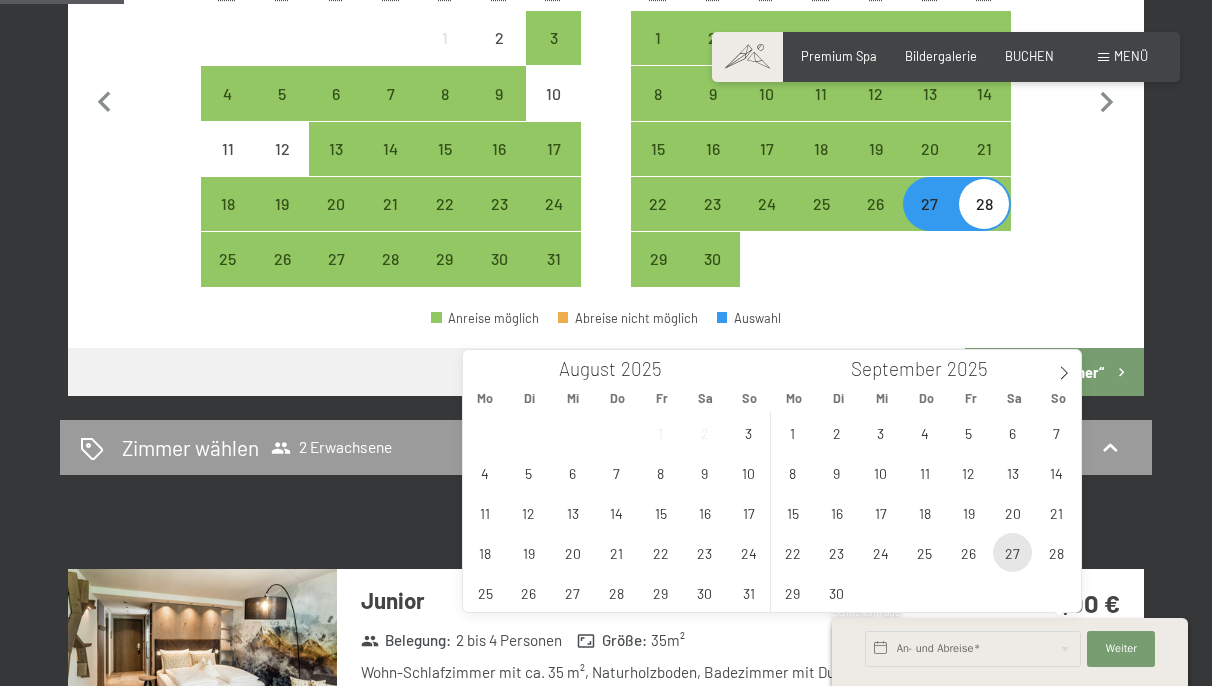 click on "27" at bounding box center (1012, 552) 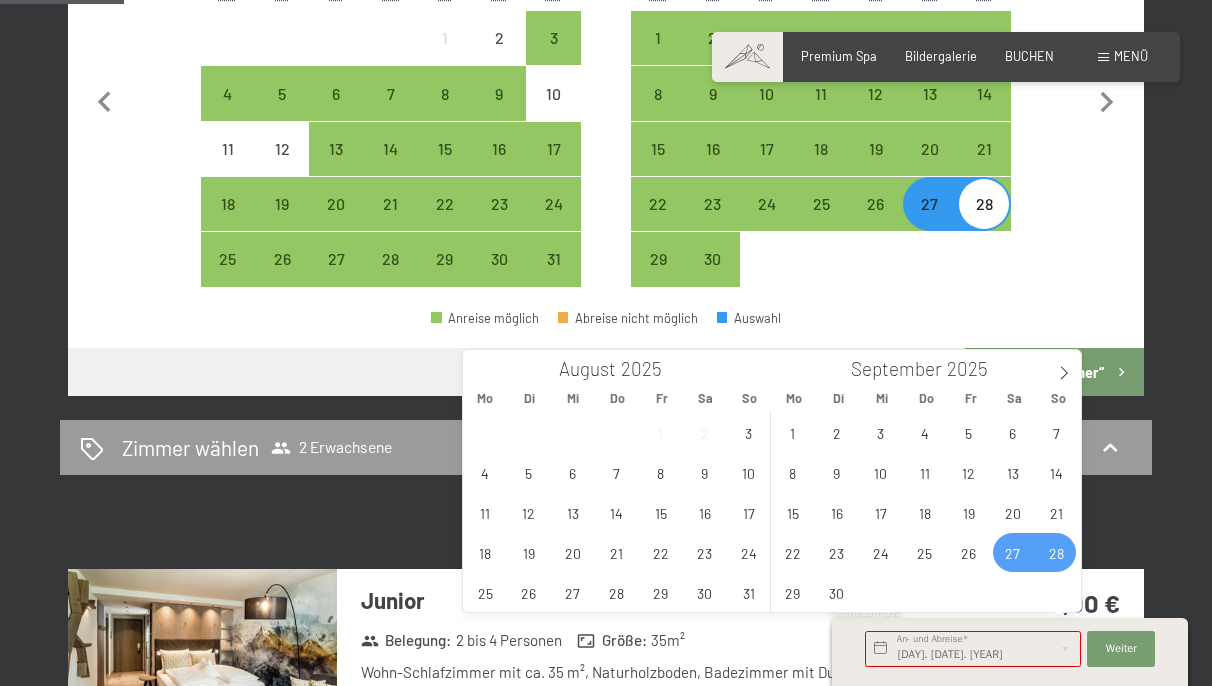click on "28" at bounding box center (1056, 552) 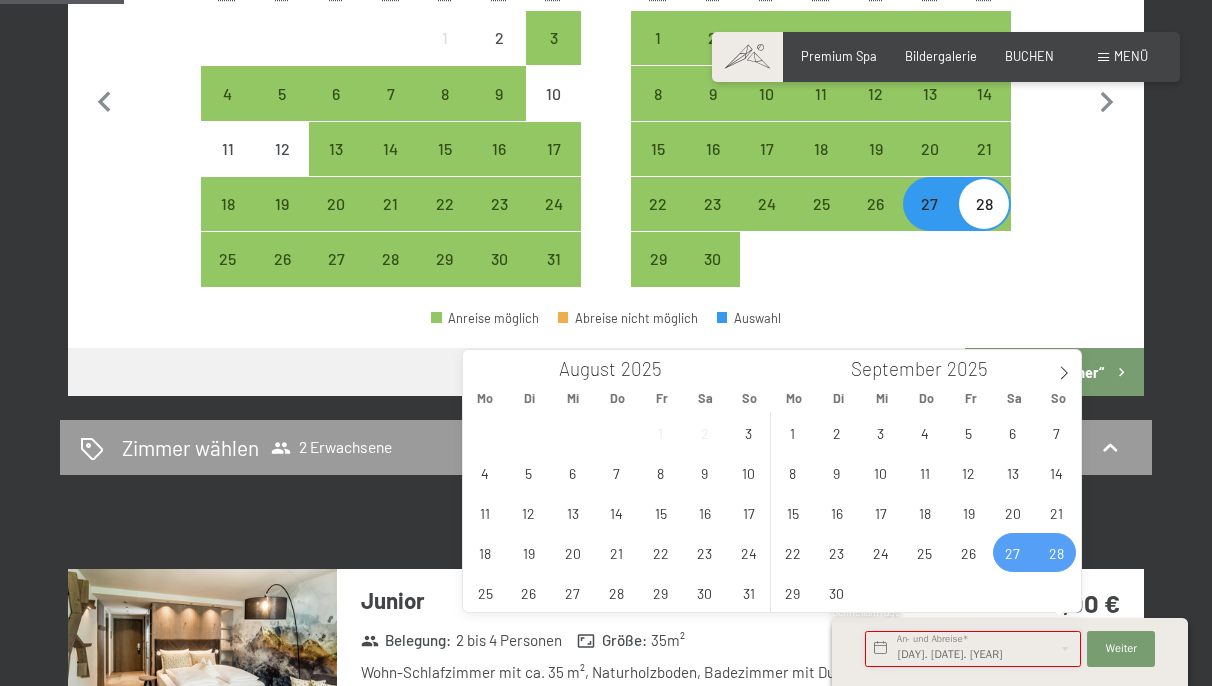 type on "Sa. 27.09.2025 - So. 28.09.2025" 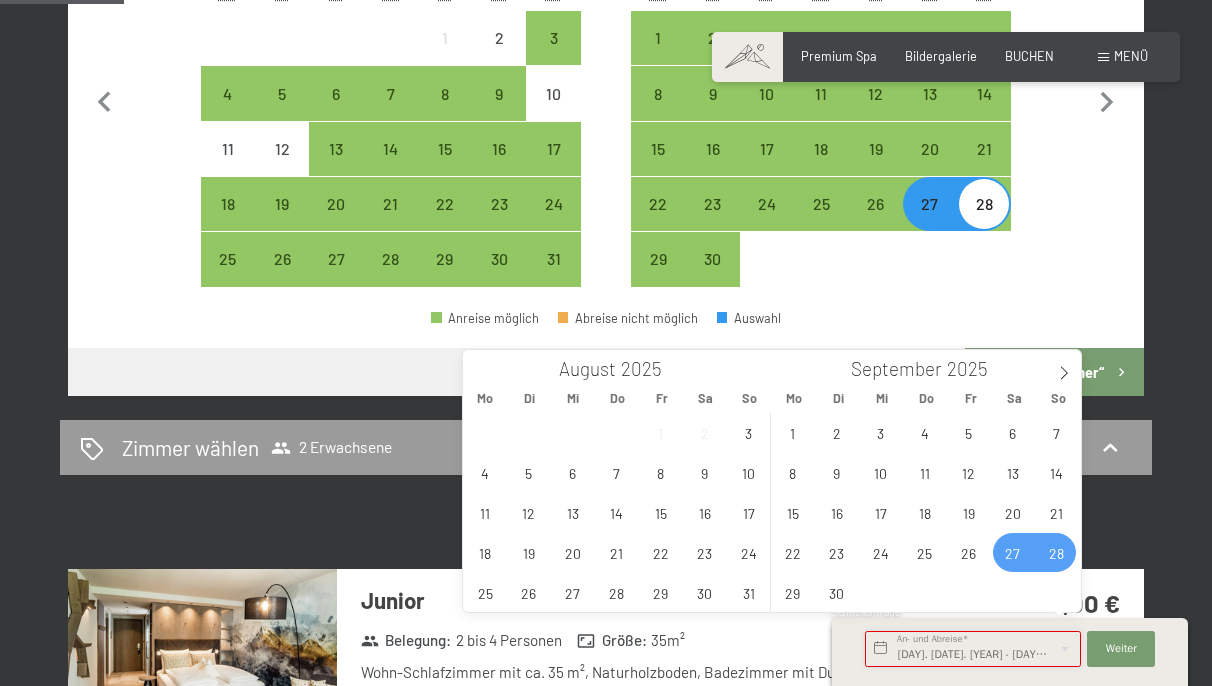 scroll, scrollTop: 0, scrollLeft: 2, axis: horizontal 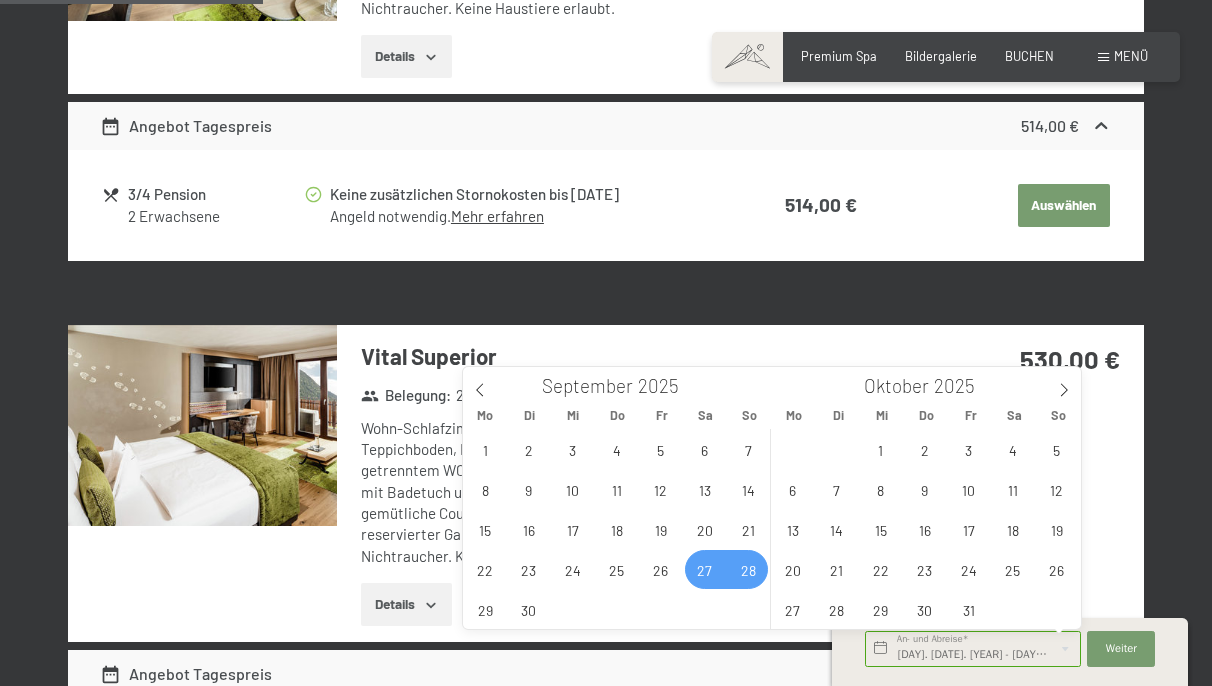 click on "27. September bis 28. September 2025 Belegung 2 Erwachsene  Erwachsene 1 2 3 4 Kinder 0 1 2 3   Zimmer hinzufügen   Monat/Jahr August 2025 September 2025 Oktober 2025 November 2025 Dezember 2025 Januar 2026 Februar 2026 März 2026 April 2026 Mai 2026 Juni 2026 Juli 2026 August 2026 September 2026 Oktober 2026 November 2026 Dezember 2026 Januar 2027 Februar 2027 März 2027 April 2027 Mai 2027 Juni 2027 Juli 2027 August 2027 Mo Di Mi Do Fr Sa So 1 2 3 4 5 6 7 8 9 10 11 12 13 14 15 16 17 18 19 20 21 22 23 24 25 26 27 28 29 30 31 Monat/Jahr September 2025 Oktober 2025 November 2025 Dezember 2025 Januar 2026 Februar 2026 März 2026 April 2026 Mai 2026 Juni 2026 Juli 2026 August 2026 September 2026 Oktober 2026 November 2026 Dezember 2026 Januar 2027 Februar 2027 März 2027 April 2027 Mai 2027 Juni 2027 Juli 2027 August 2027 September 2027 Mo Di Mi Do Fr Sa So 1 2 3 4 5 6 7 8 9 10 11 12 13 14 15 16 17 18 19 20 21 22 23 24 25 26 27 28 29 30 Anreise möglich Abreise nicht möglich Auswahl Dauer des Aufenthalts:" at bounding box center [606, 1784] 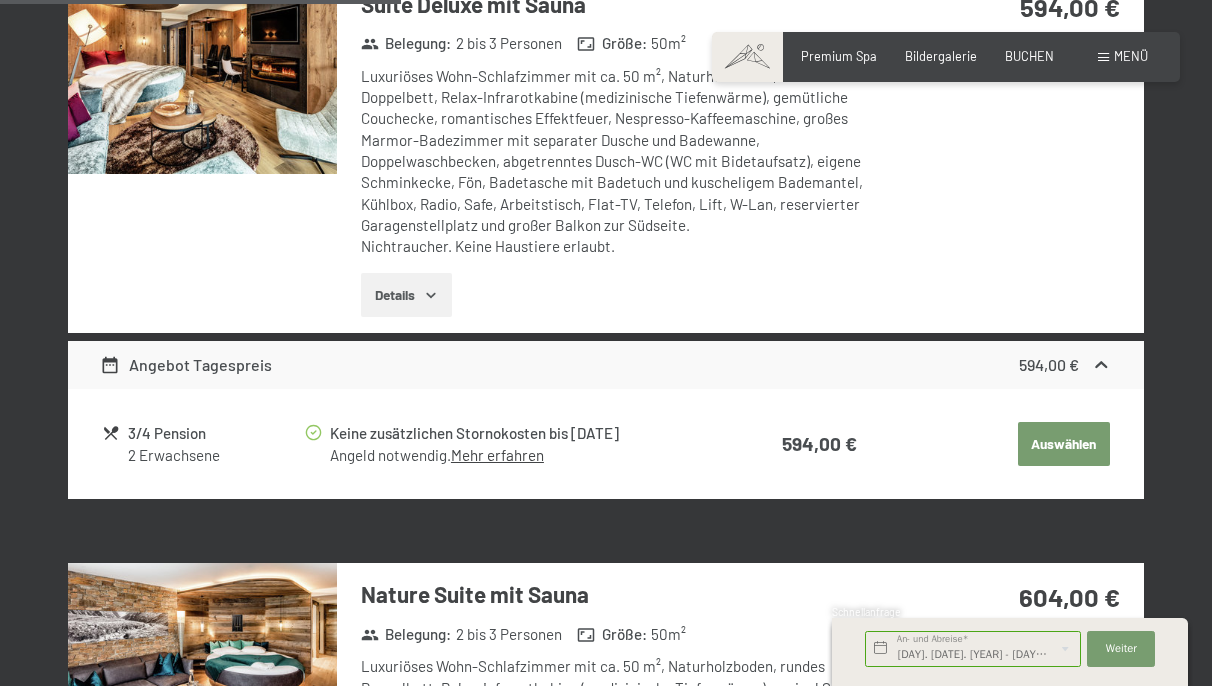 scroll, scrollTop: 2100, scrollLeft: 0, axis: vertical 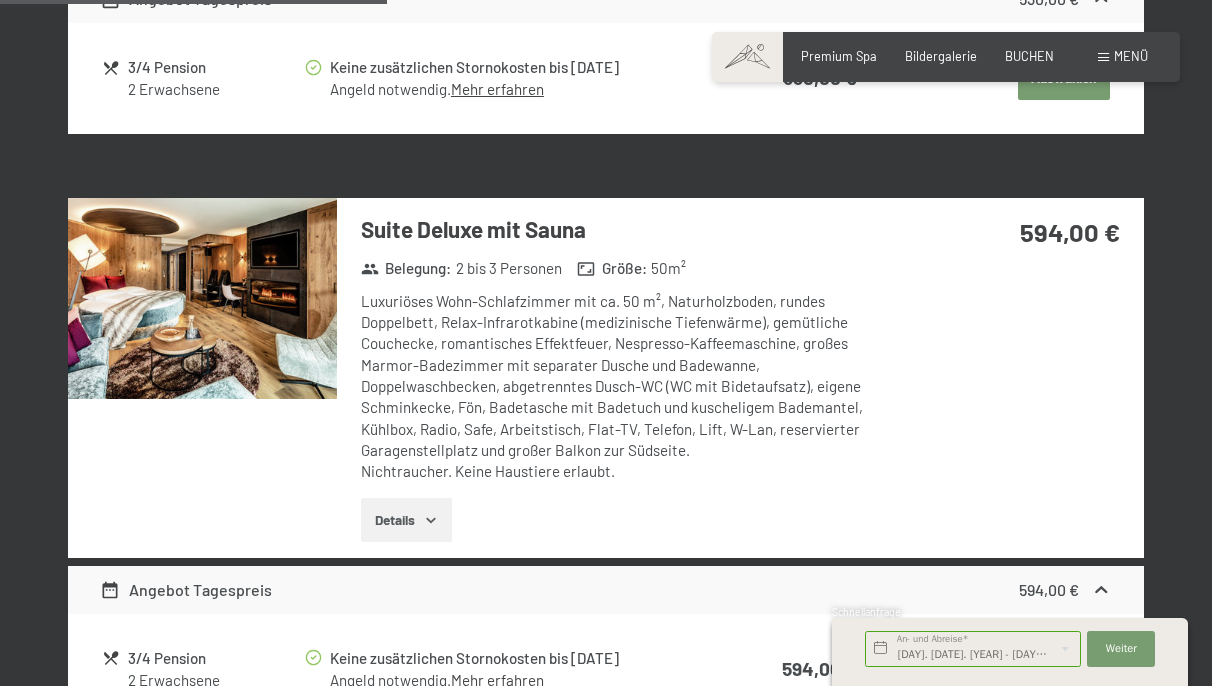 click 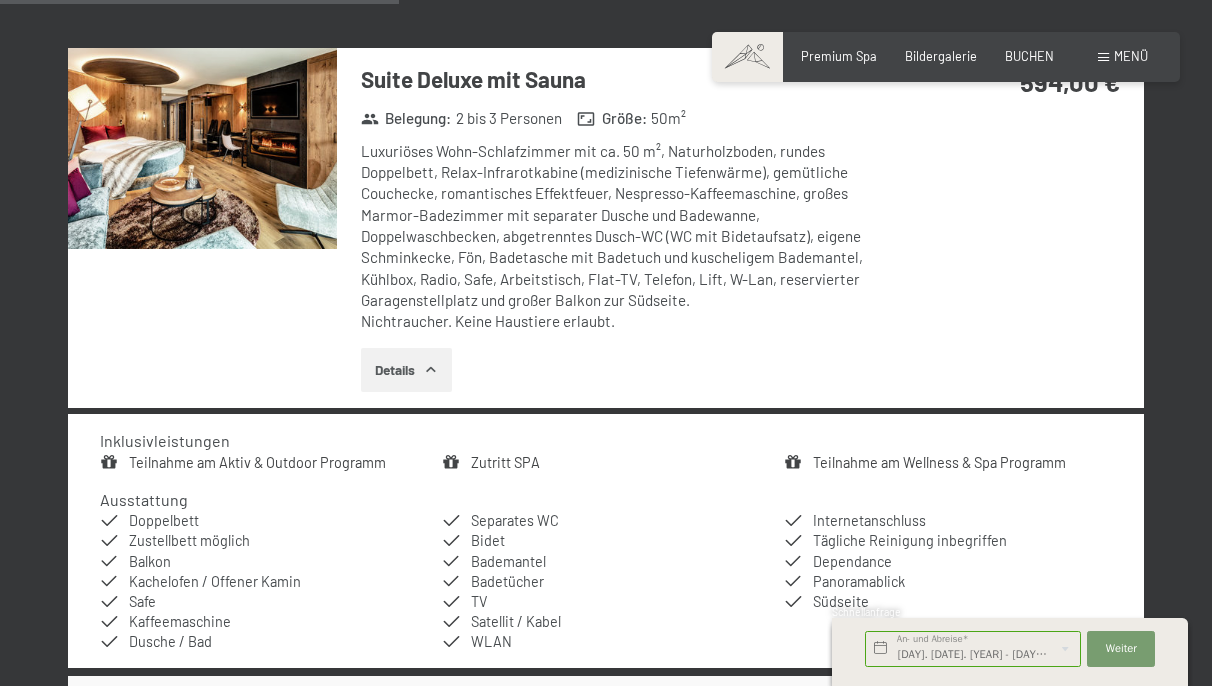 scroll, scrollTop: 2325, scrollLeft: 0, axis: vertical 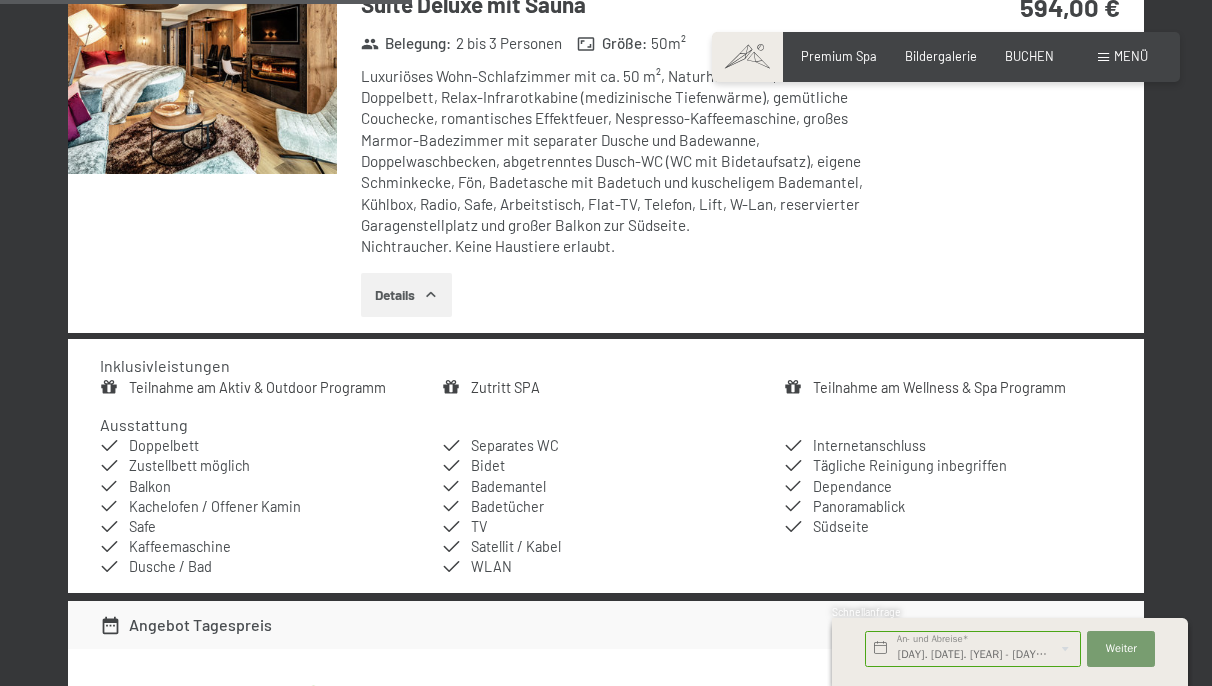 type 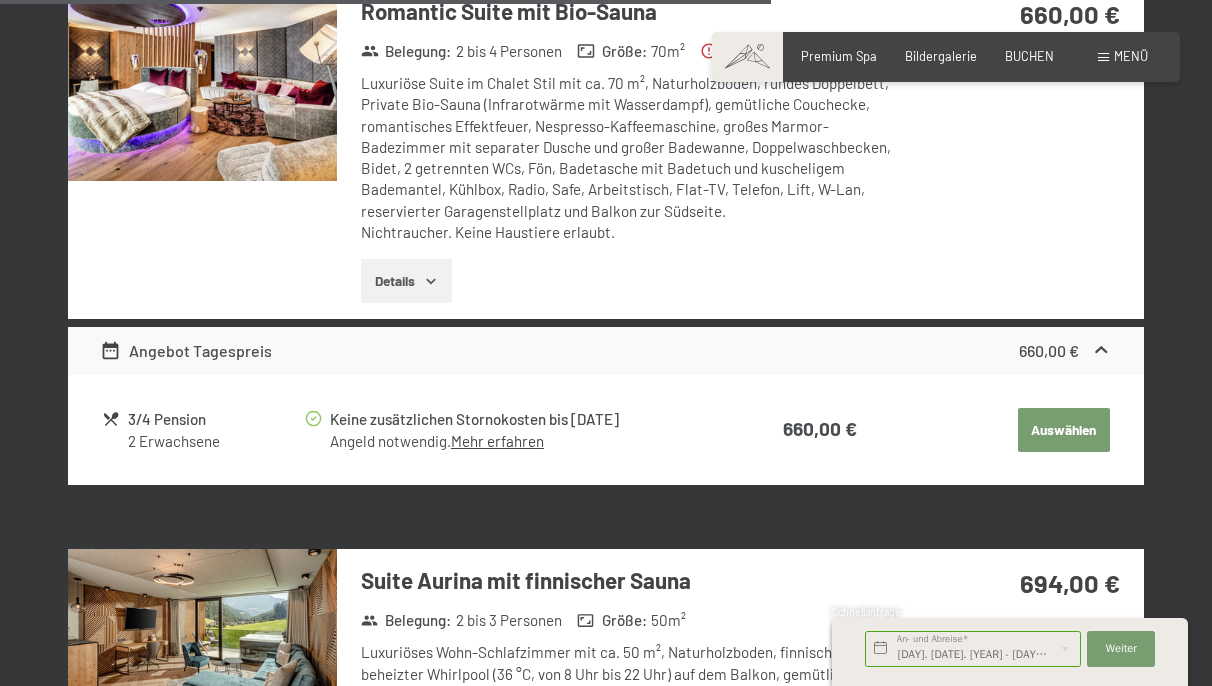 scroll, scrollTop: 4425, scrollLeft: 0, axis: vertical 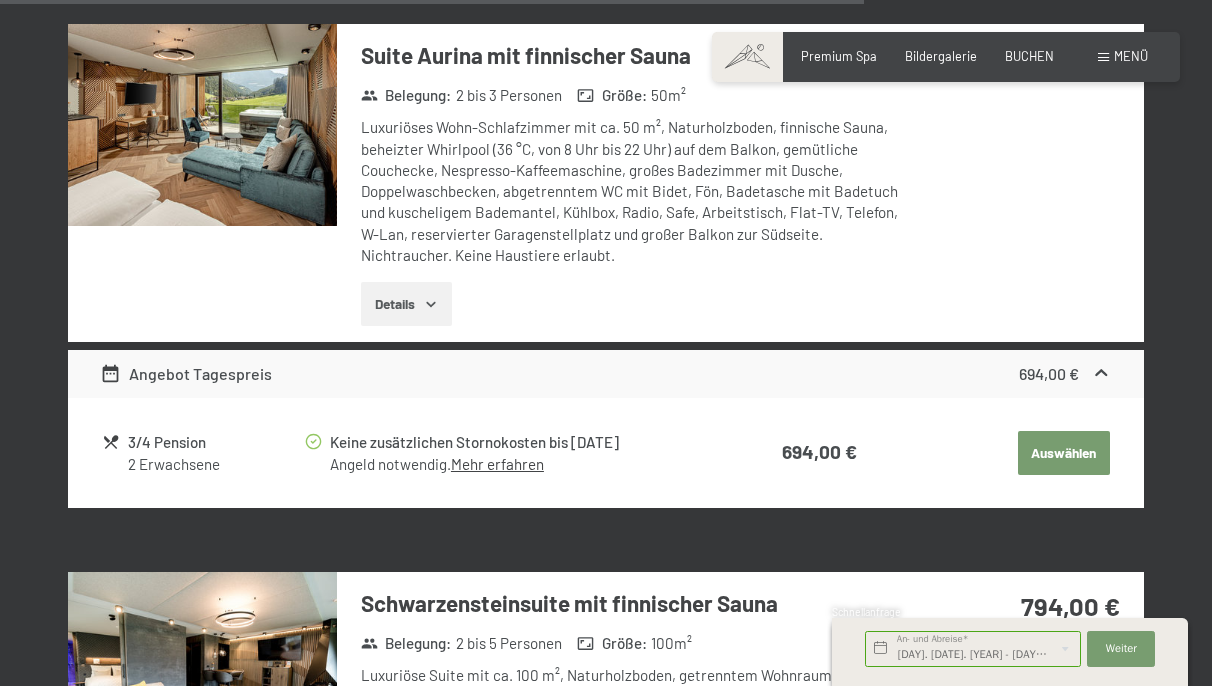 click on "Details" at bounding box center (406, 304) 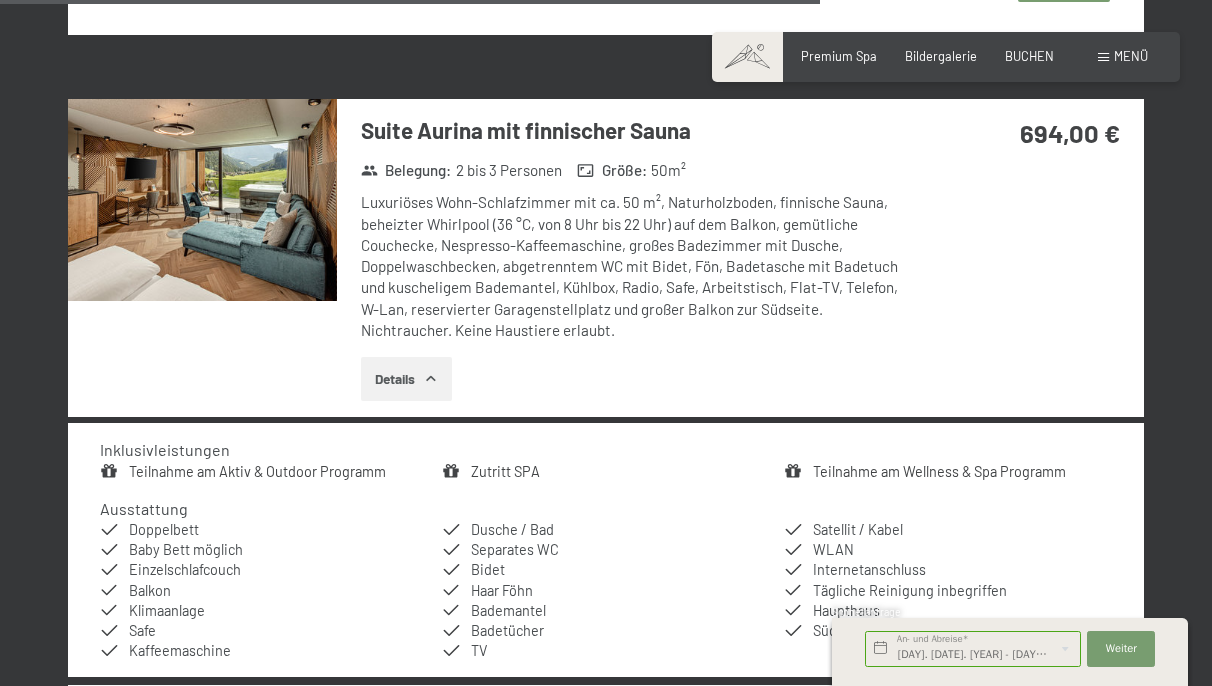 scroll, scrollTop: 4875, scrollLeft: 0, axis: vertical 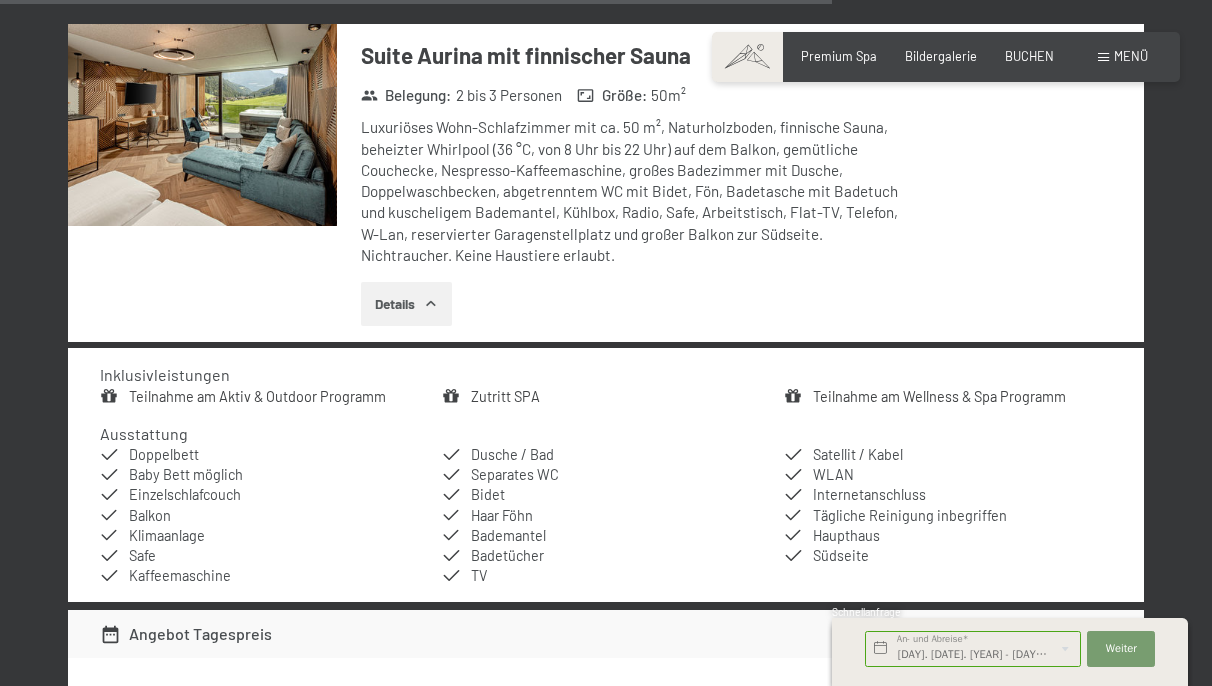 click at bounding box center (202, 125) 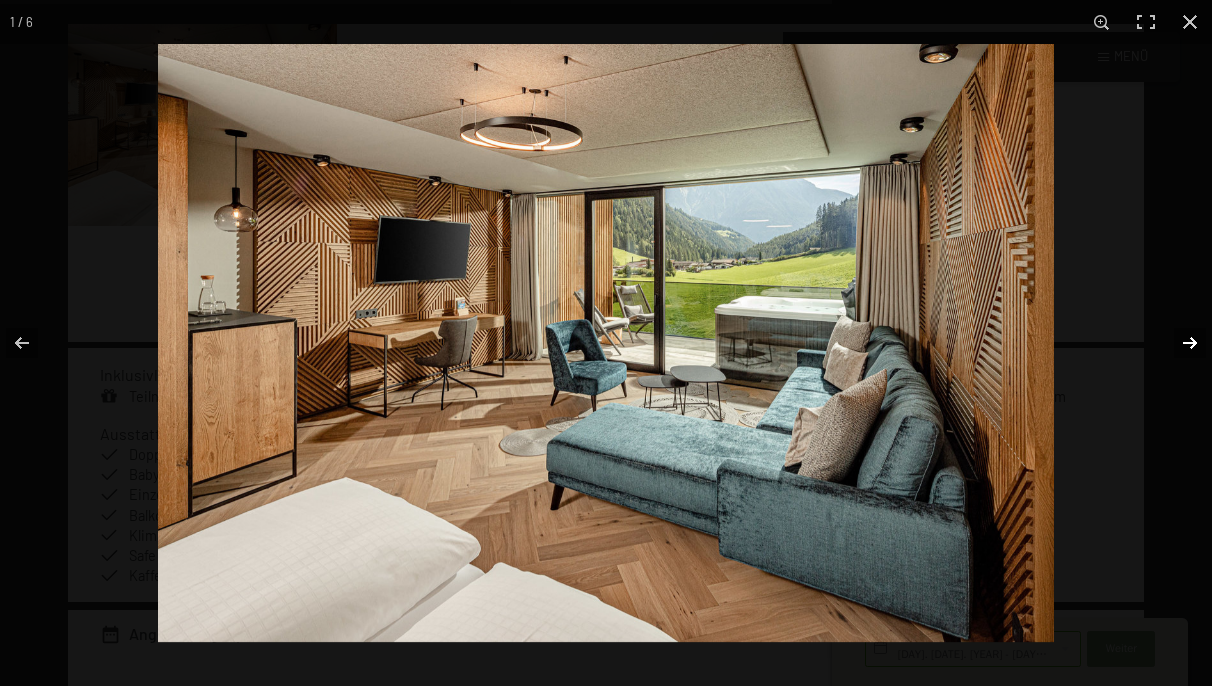 click at bounding box center [1177, 343] 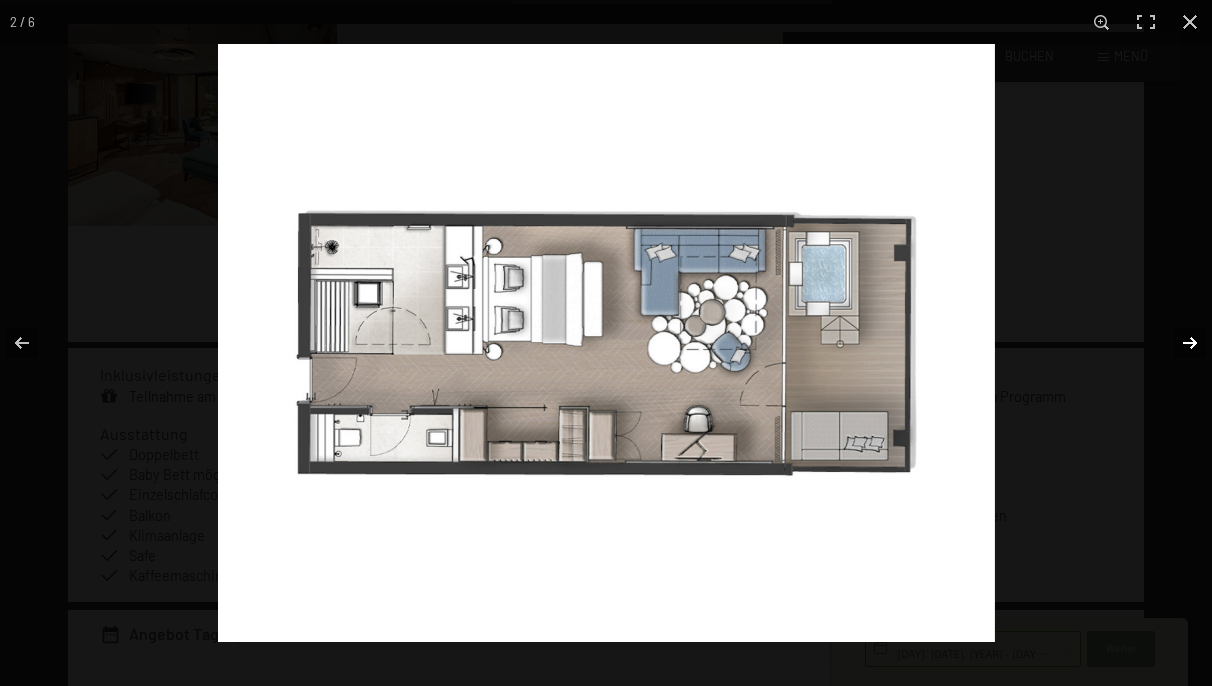 click at bounding box center (1177, 343) 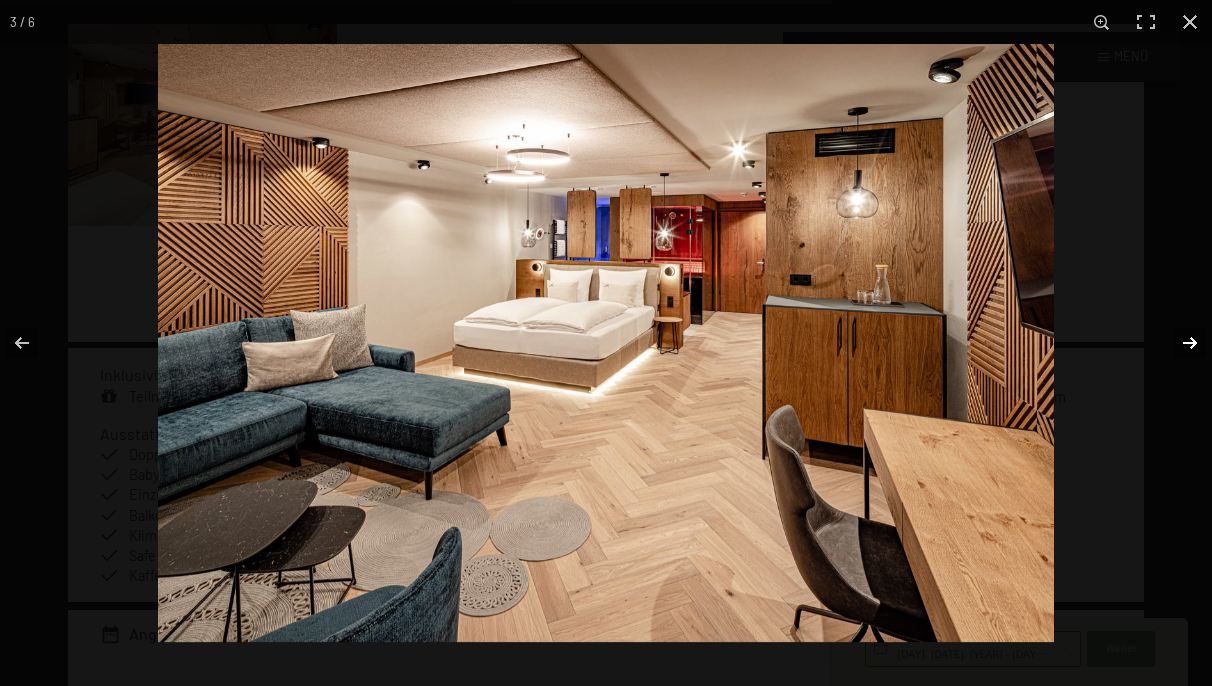 click at bounding box center [1177, 343] 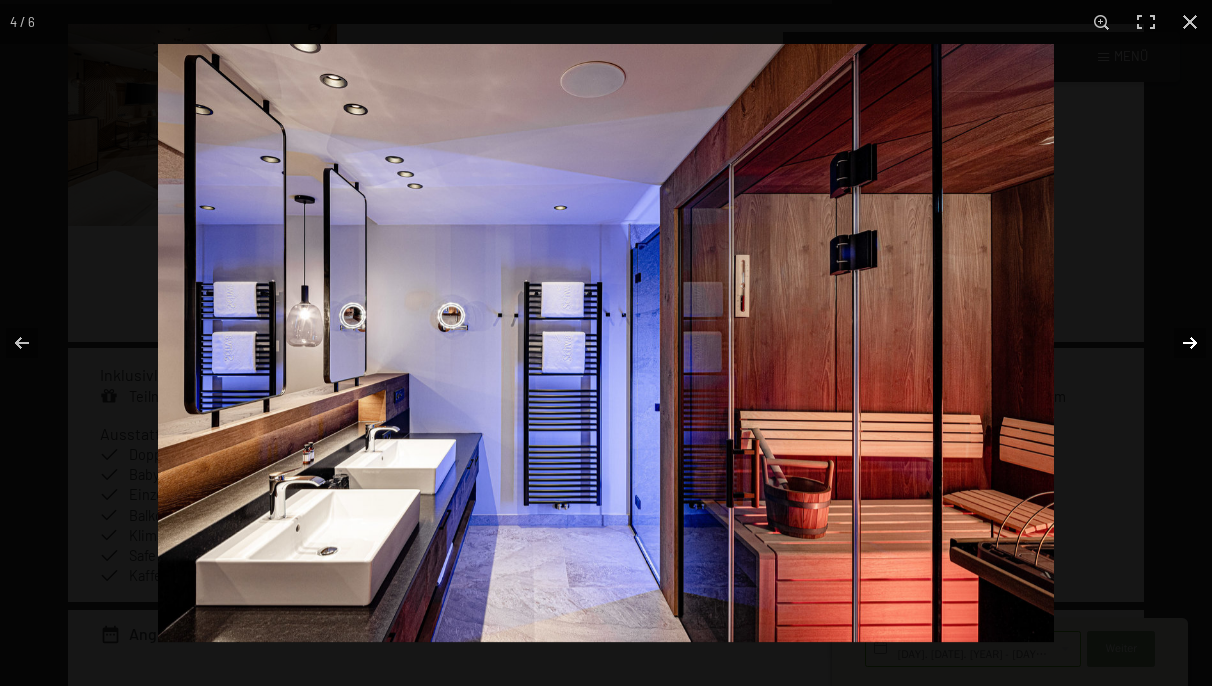 click at bounding box center [1177, 343] 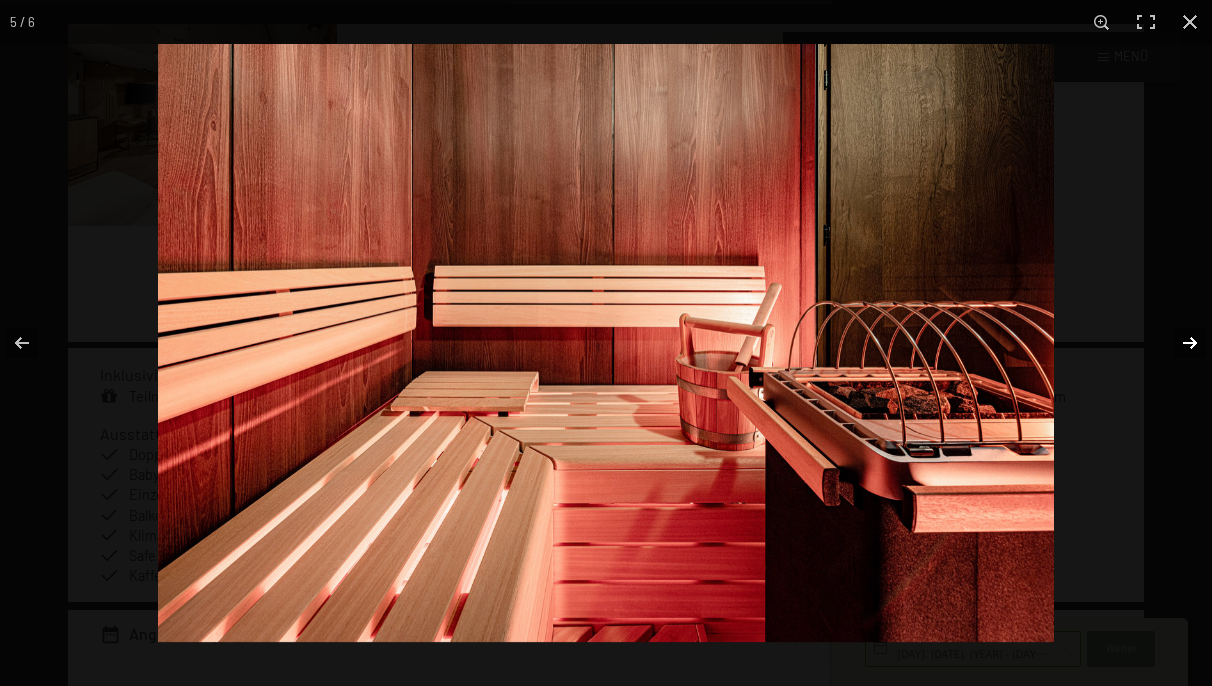 click at bounding box center (1177, 343) 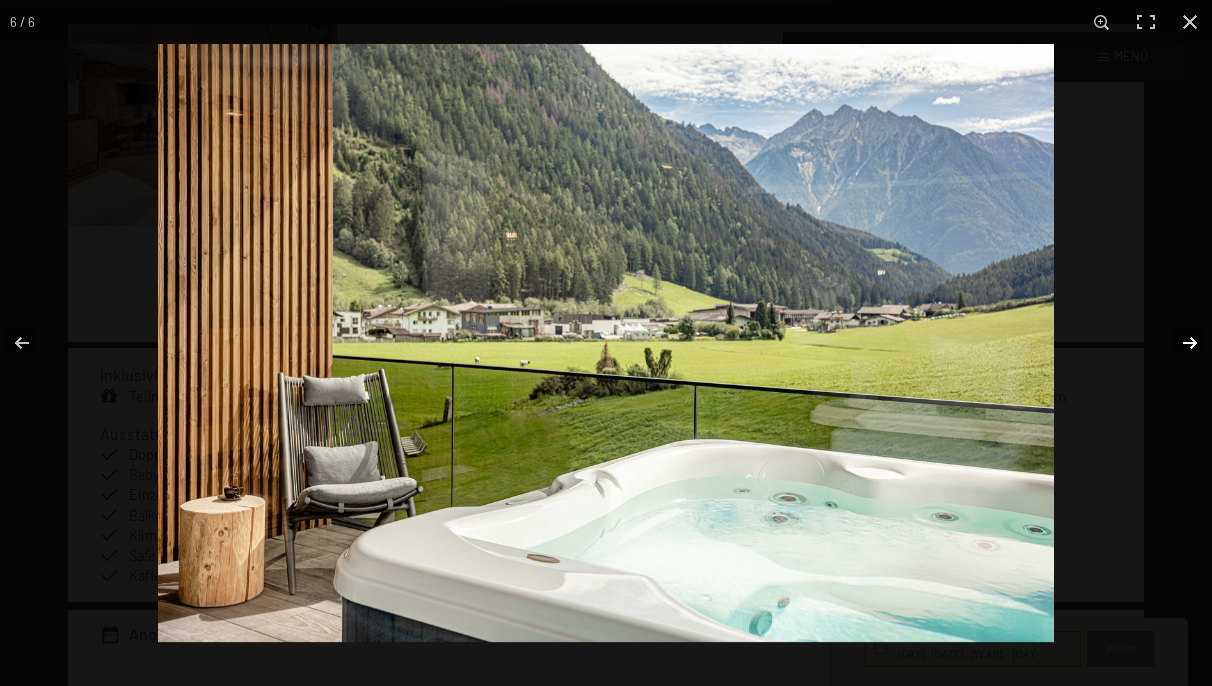 click at bounding box center (1177, 343) 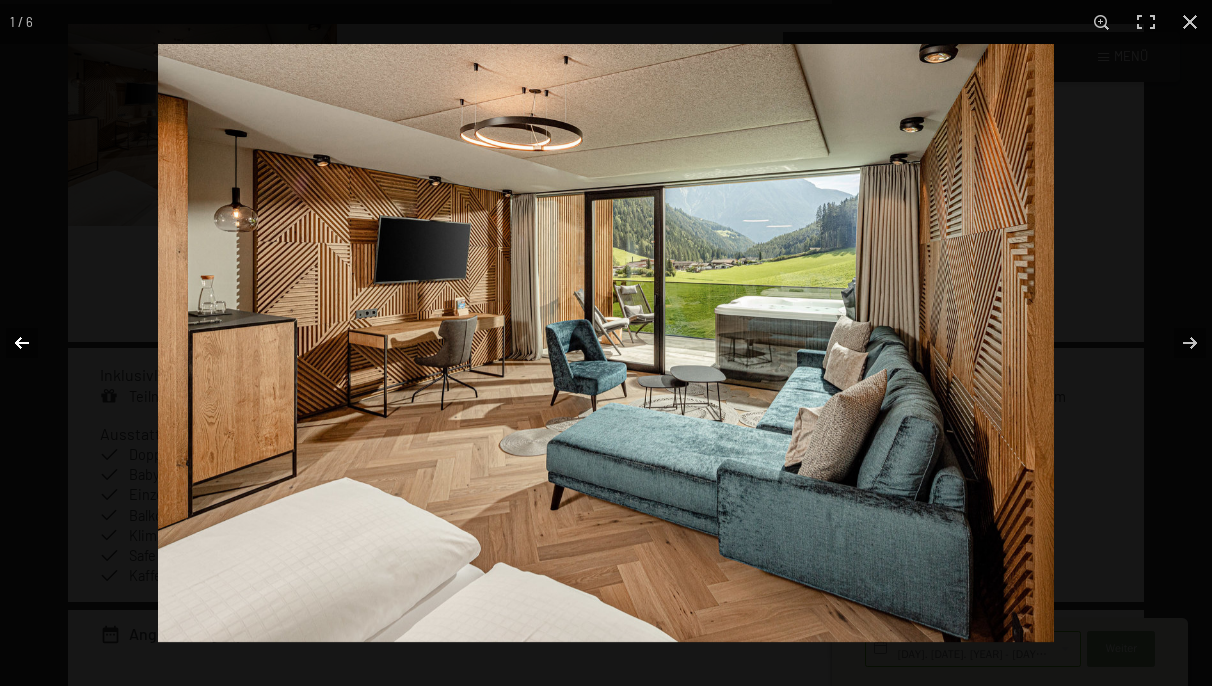 click at bounding box center (35, 343) 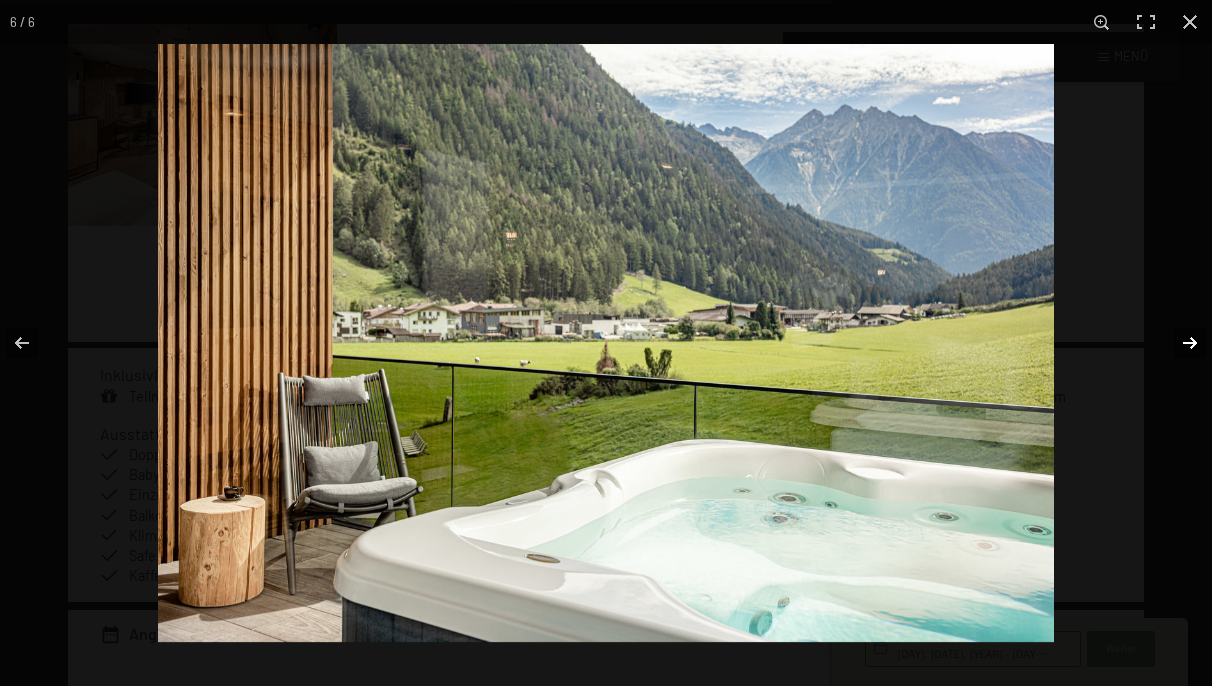 click at bounding box center [1177, 343] 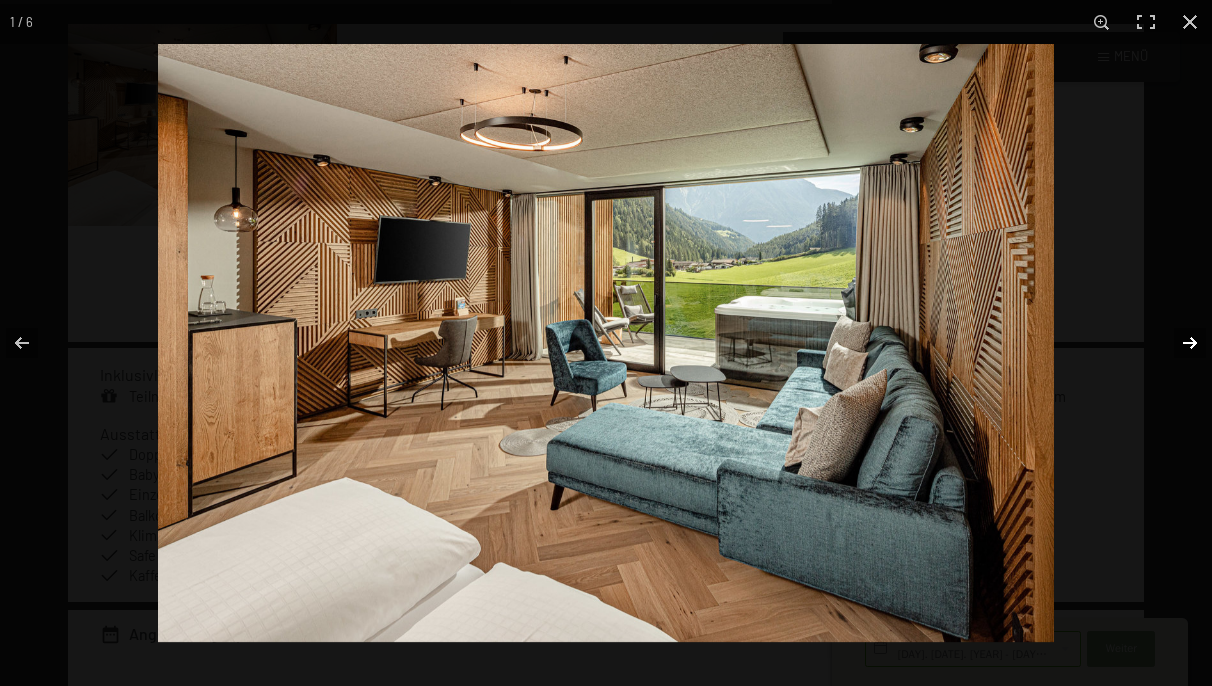 click at bounding box center [1177, 343] 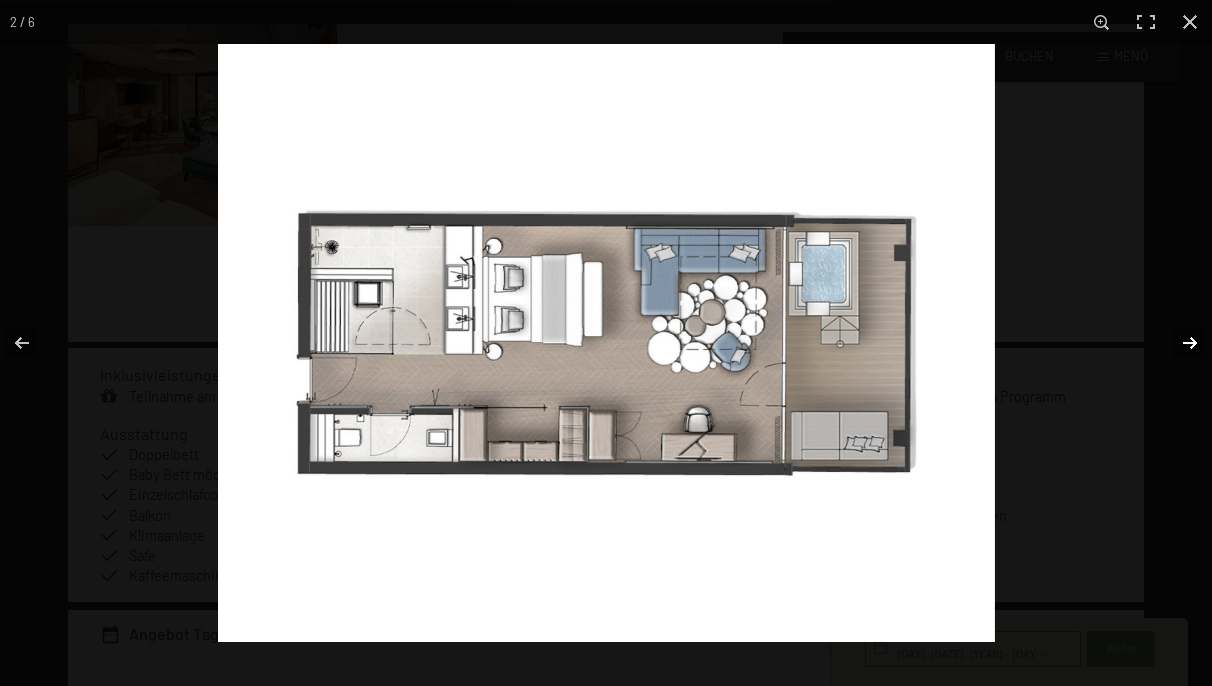 click at bounding box center (1177, 343) 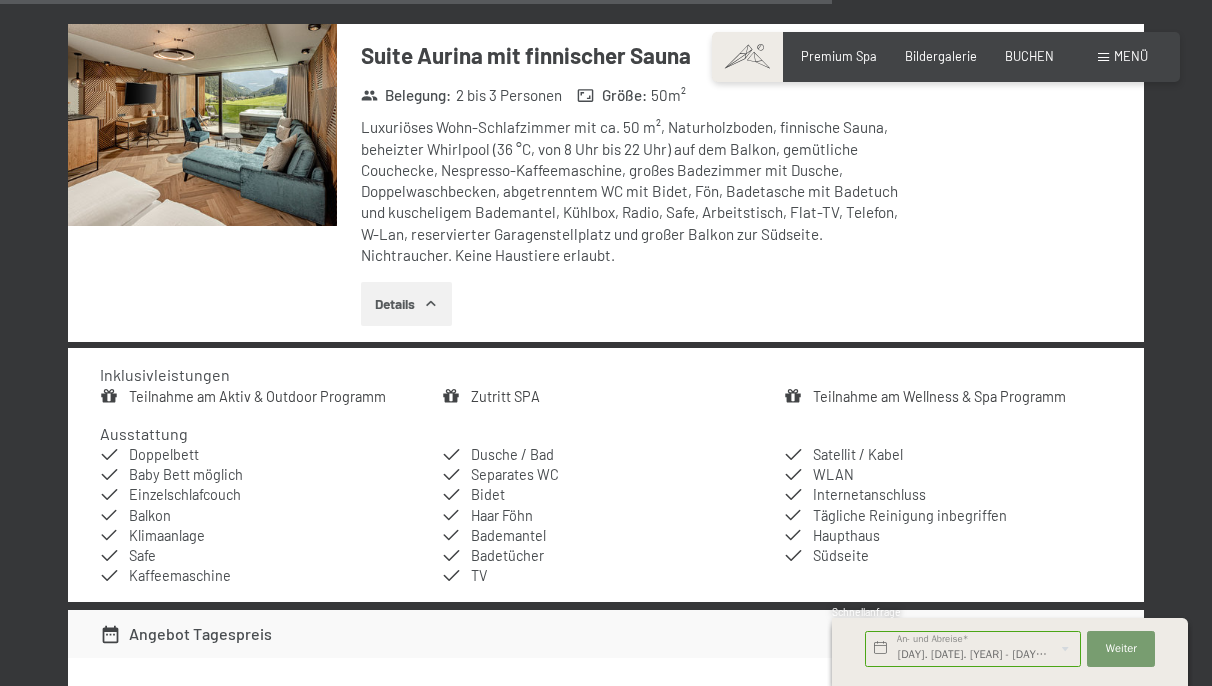 click at bounding box center [0, 0] 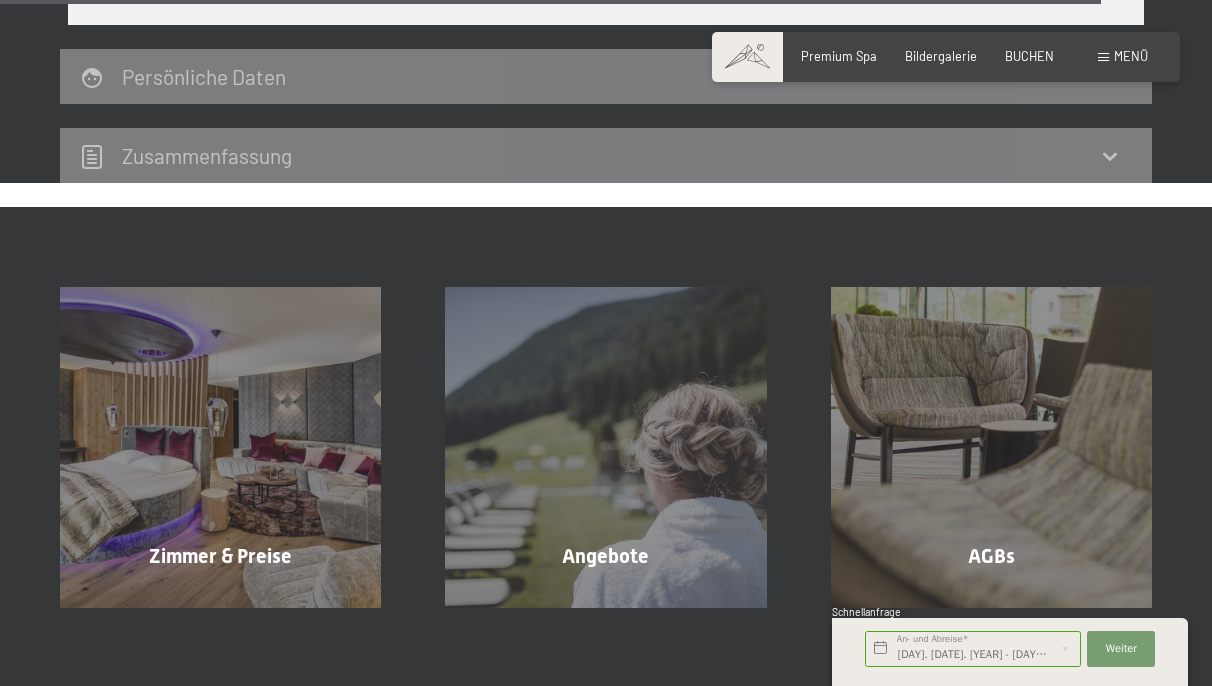 scroll, scrollTop: 6450, scrollLeft: 0, axis: vertical 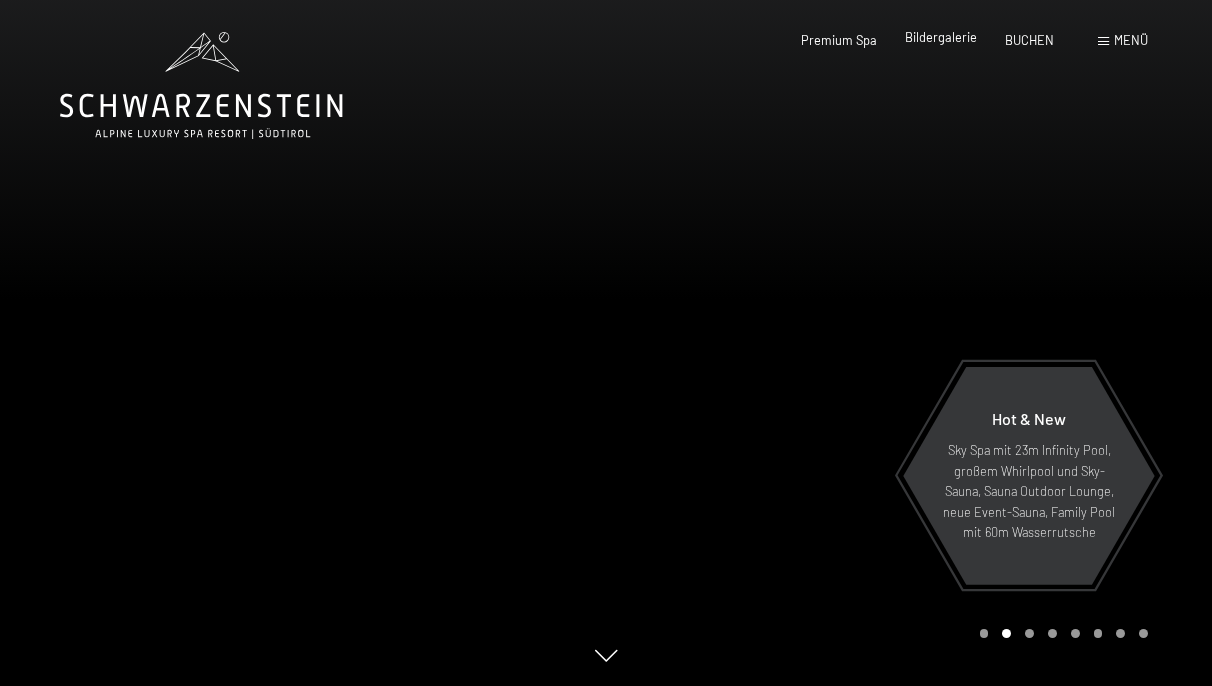 click on "Bildergalerie" at bounding box center (941, 37) 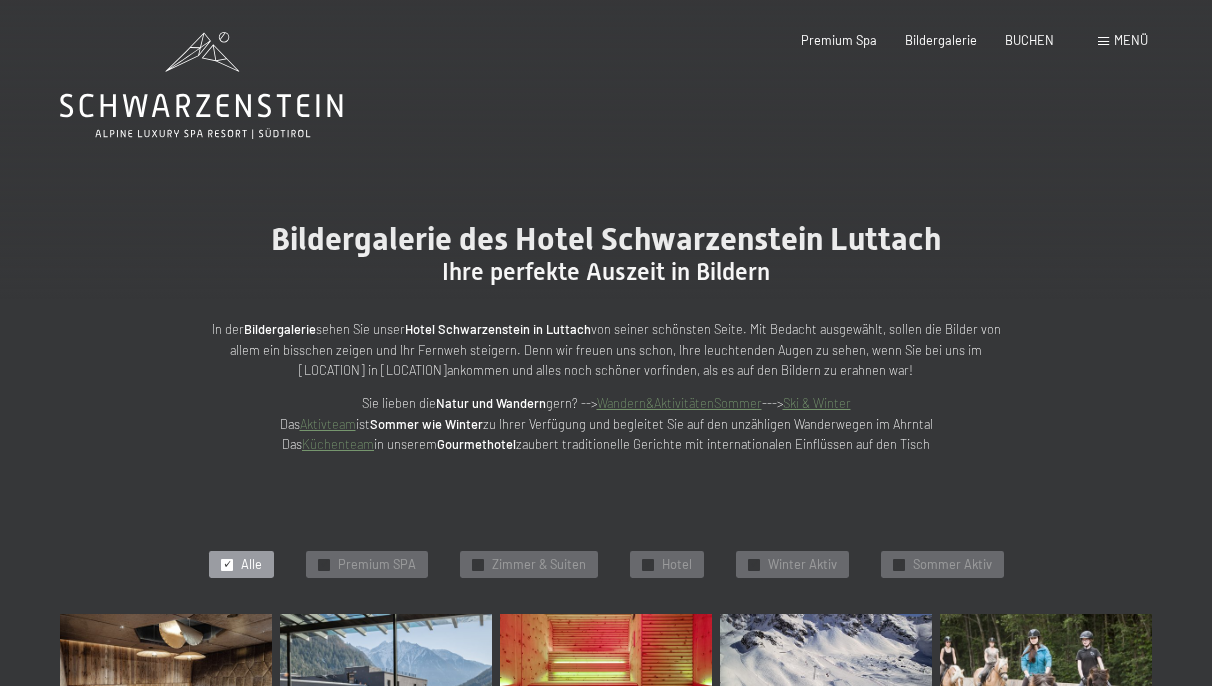 scroll, scrollTop: 0, scrollLeft: 0, axis: both 